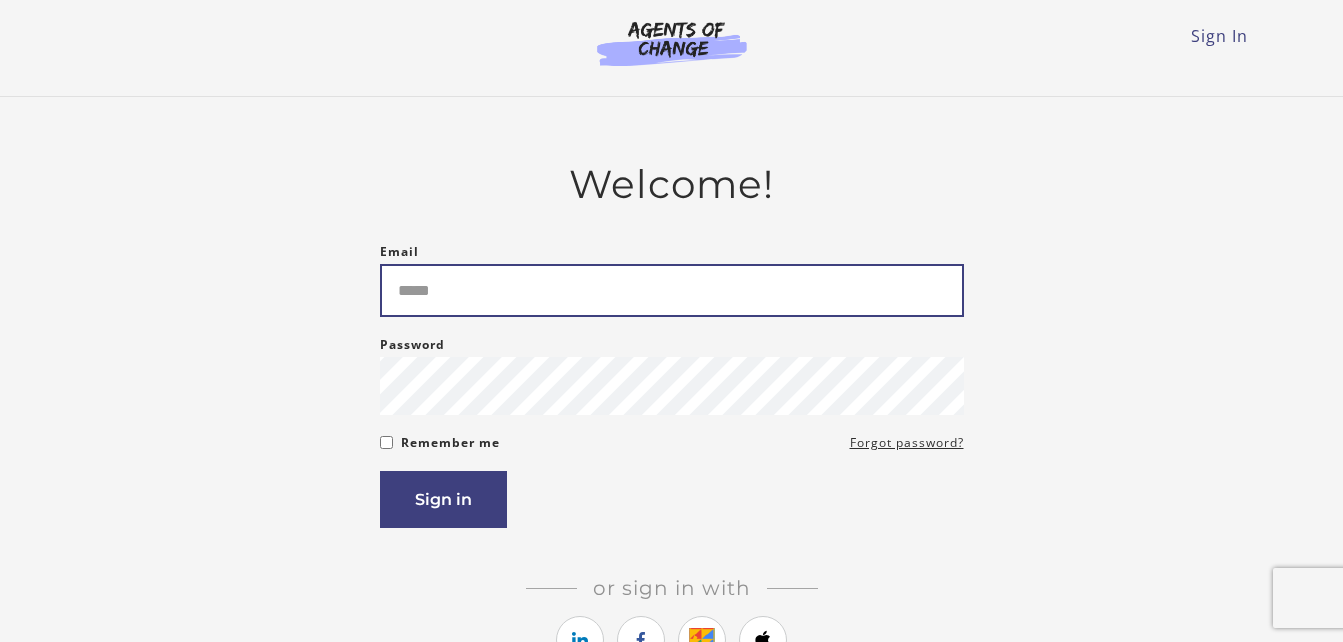 scroll, scrollTop: 0, scrollLeft: 0, axis: both 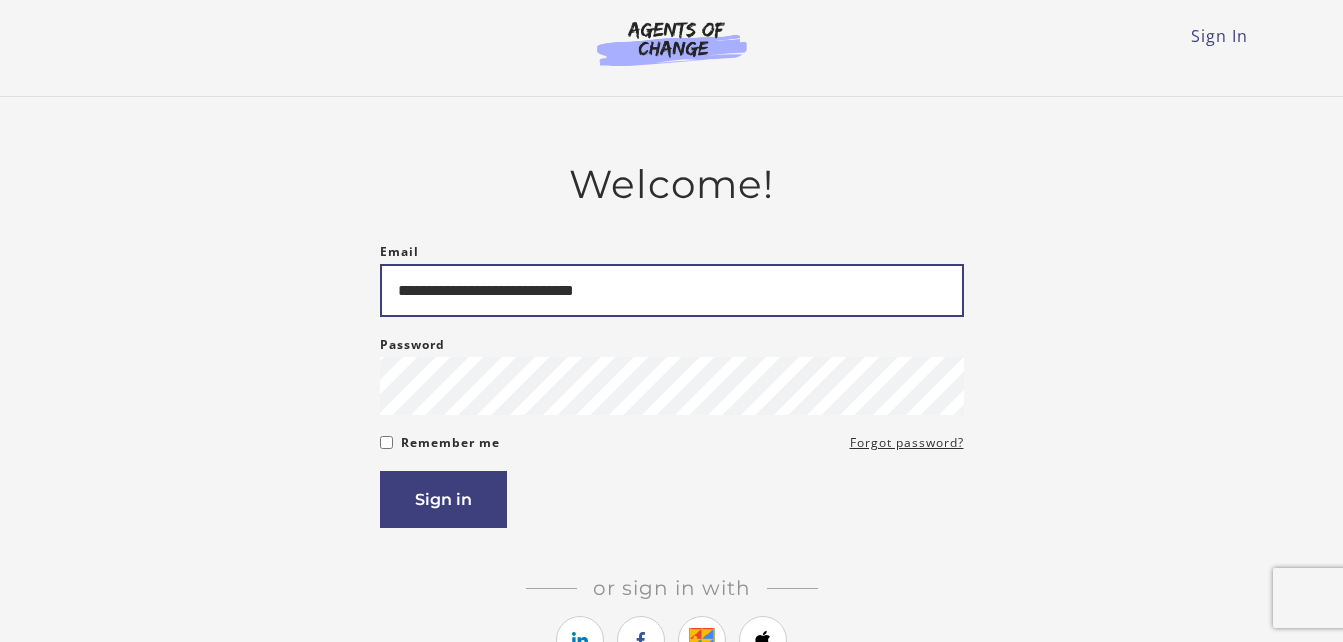 type on "**********" 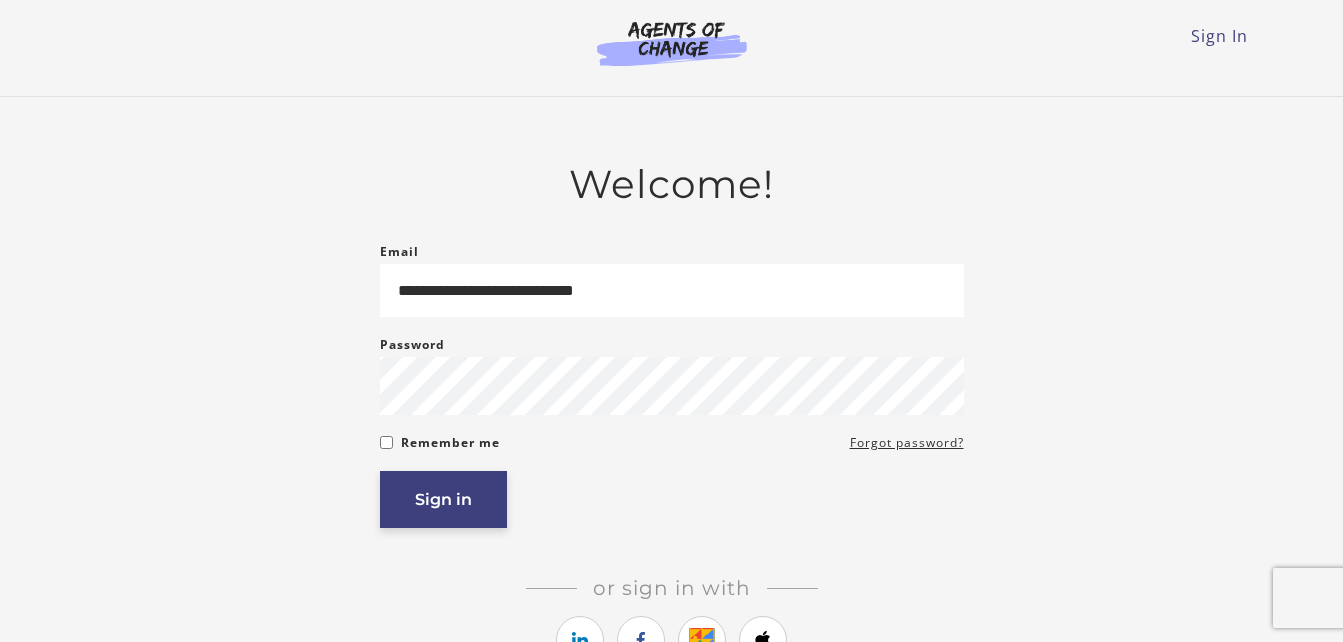 click on "Sign in" at bounding box center [443, 499] 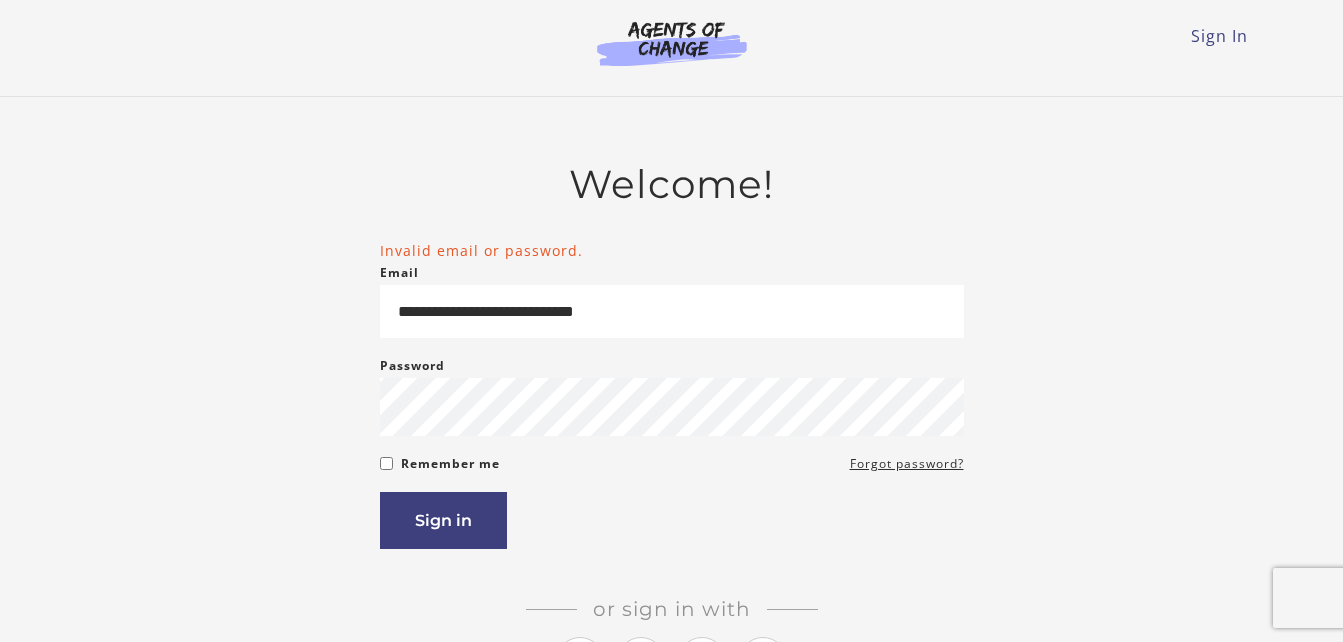 scroll, scrollTop: 0, scrollLeft: 0, axis: both 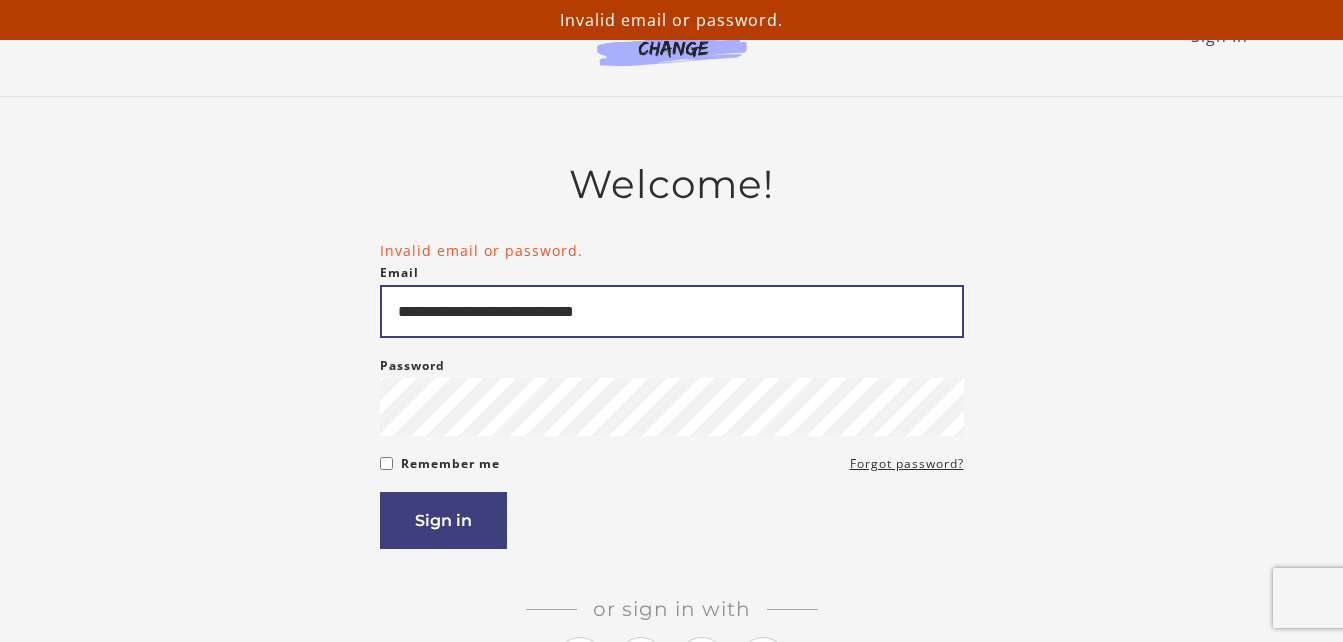 click on "**********" at bounding box center [672, 311] 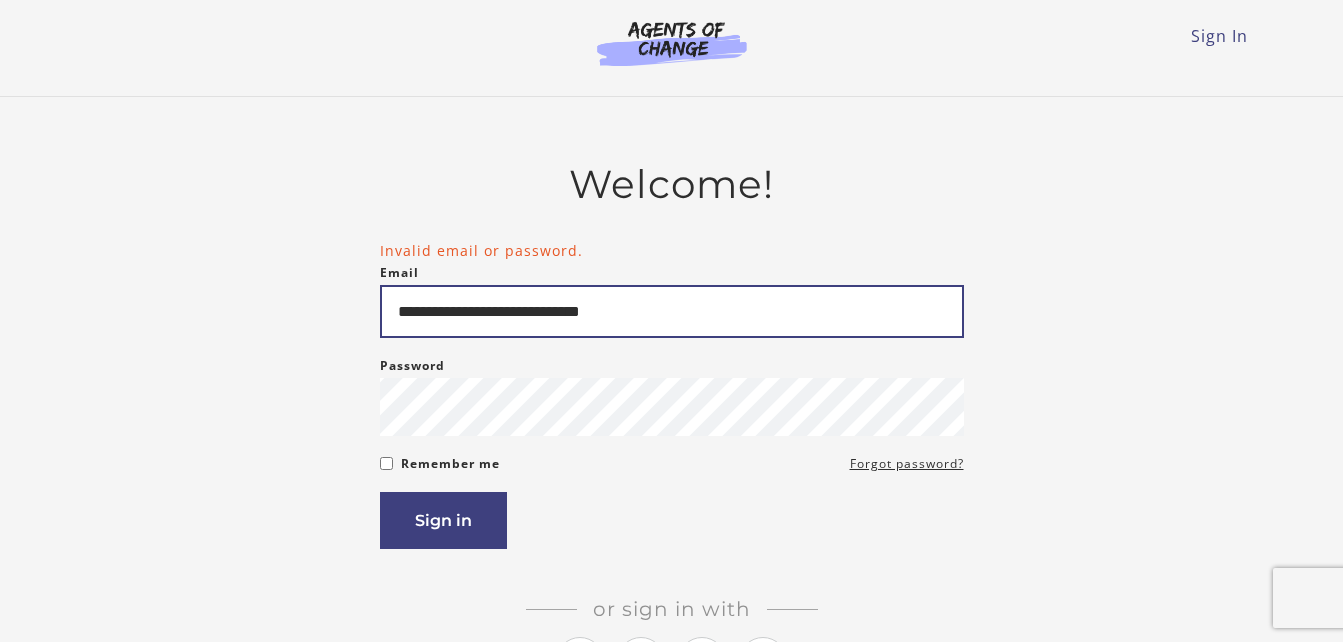 type on "**********" 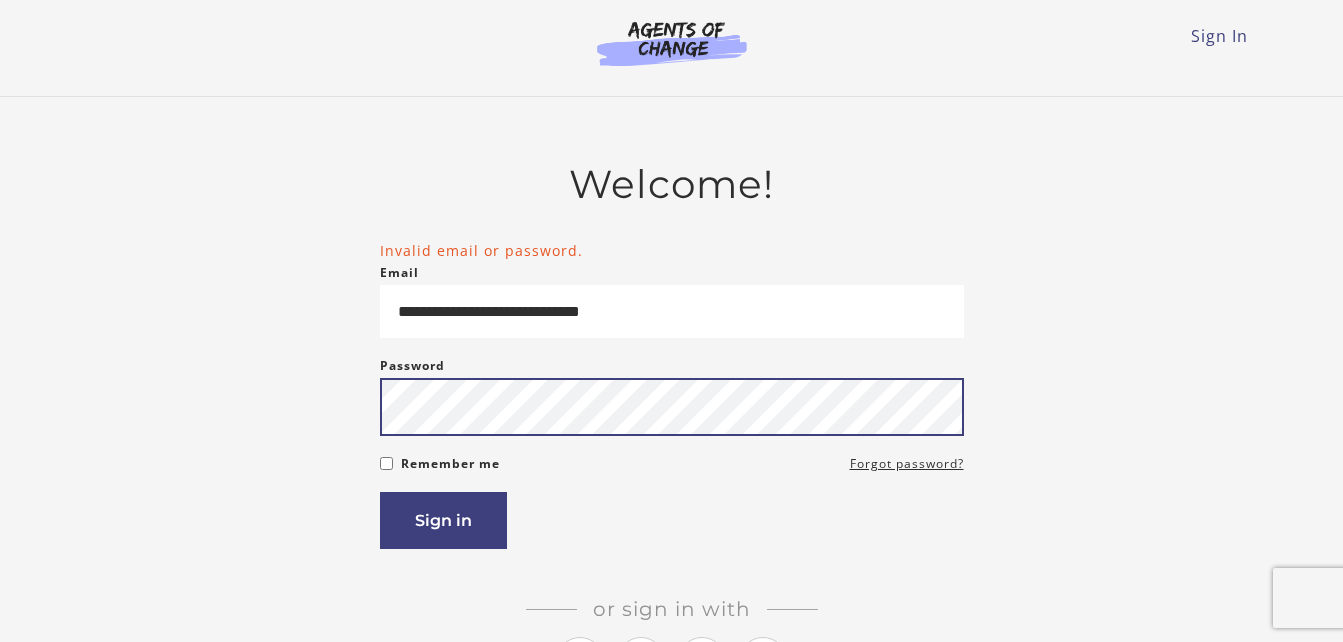 click on "Sign in" at bounding box center [443, 520] 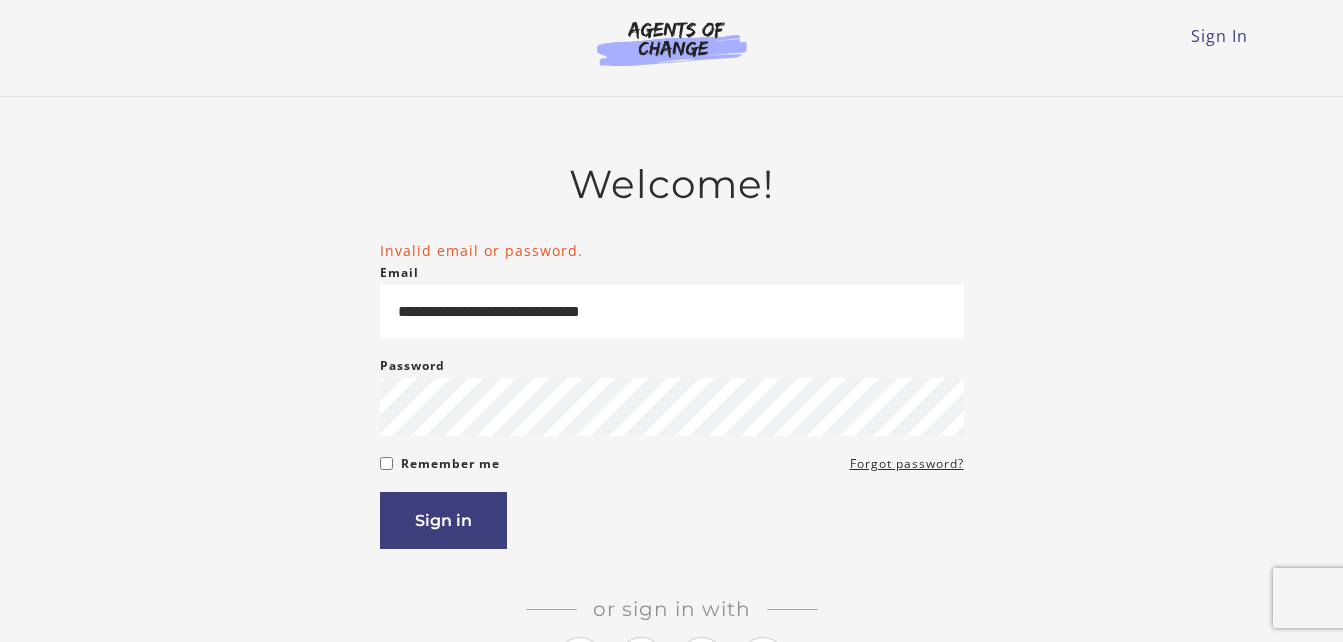 scroll, scrollTop: 0, scrollLeft: 0, axis: both 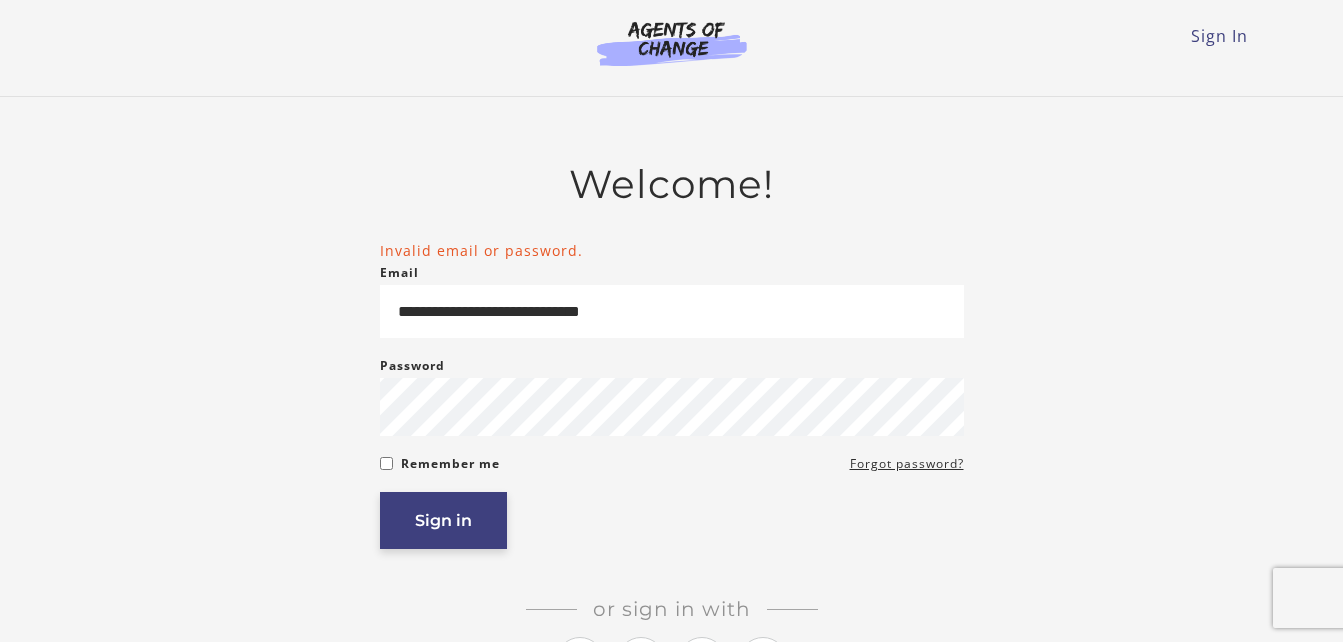 click on "Sign in" at bounding box center [443, 520] 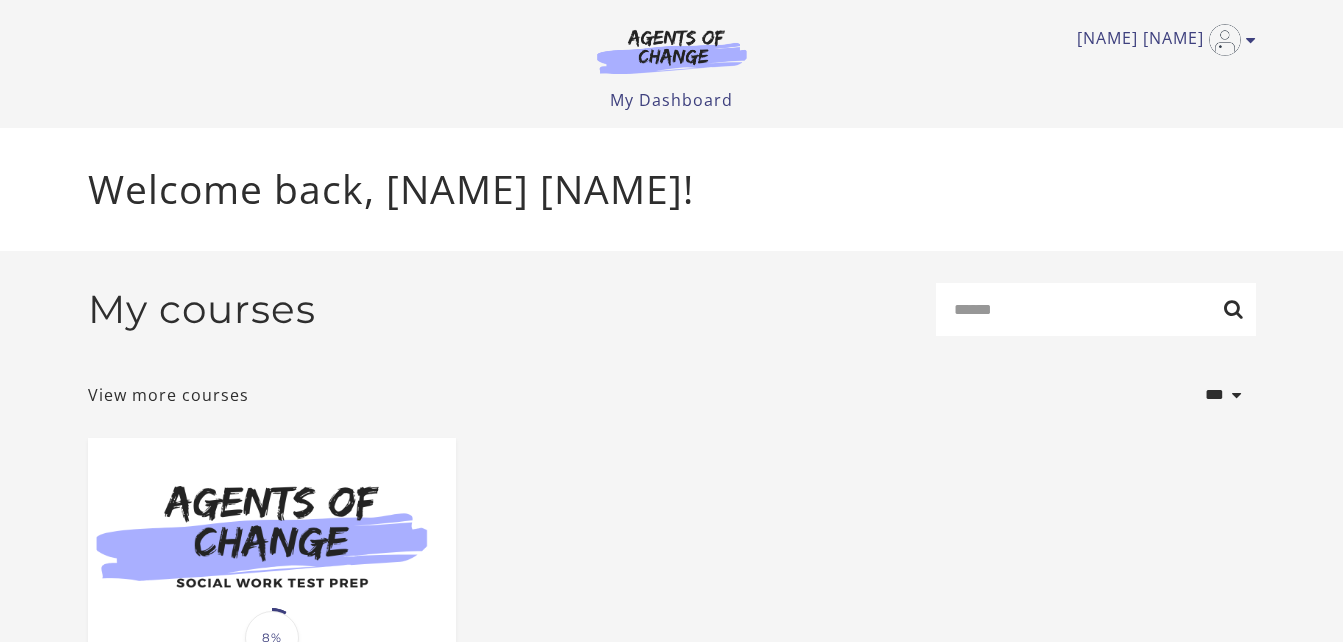 scroll, scrollTop: 0, scrollLeft: 0, axis: both 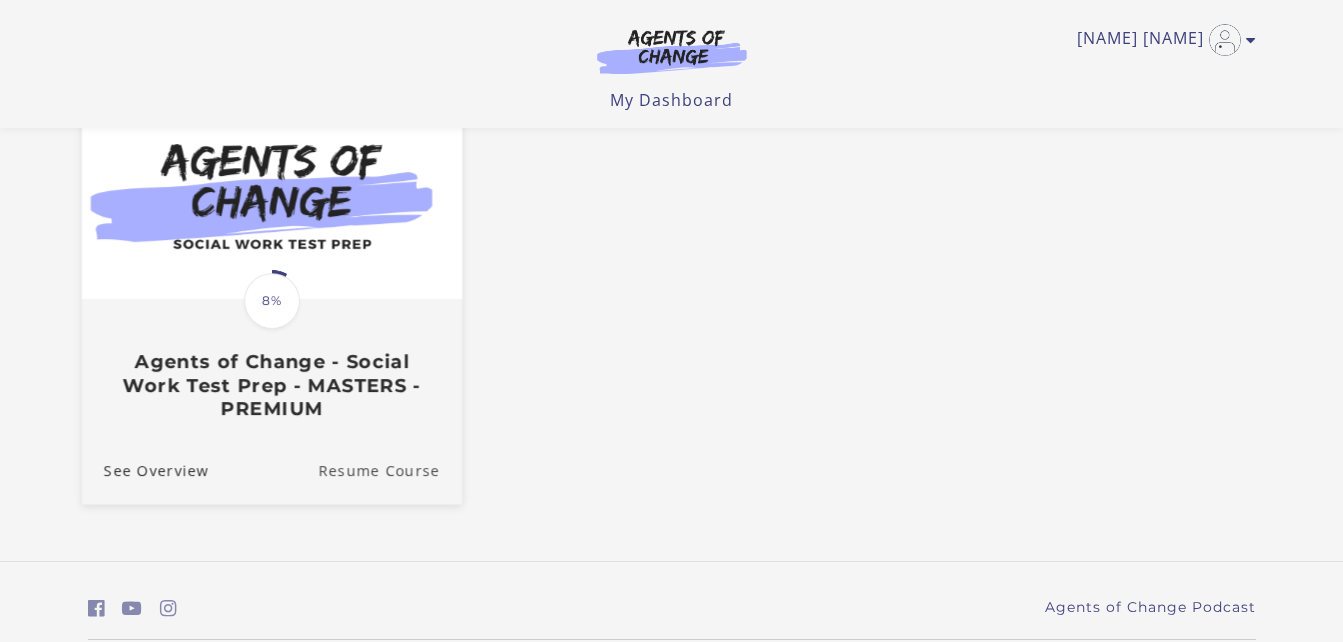 click on "Resume Course" at bounding box center [390, 469] 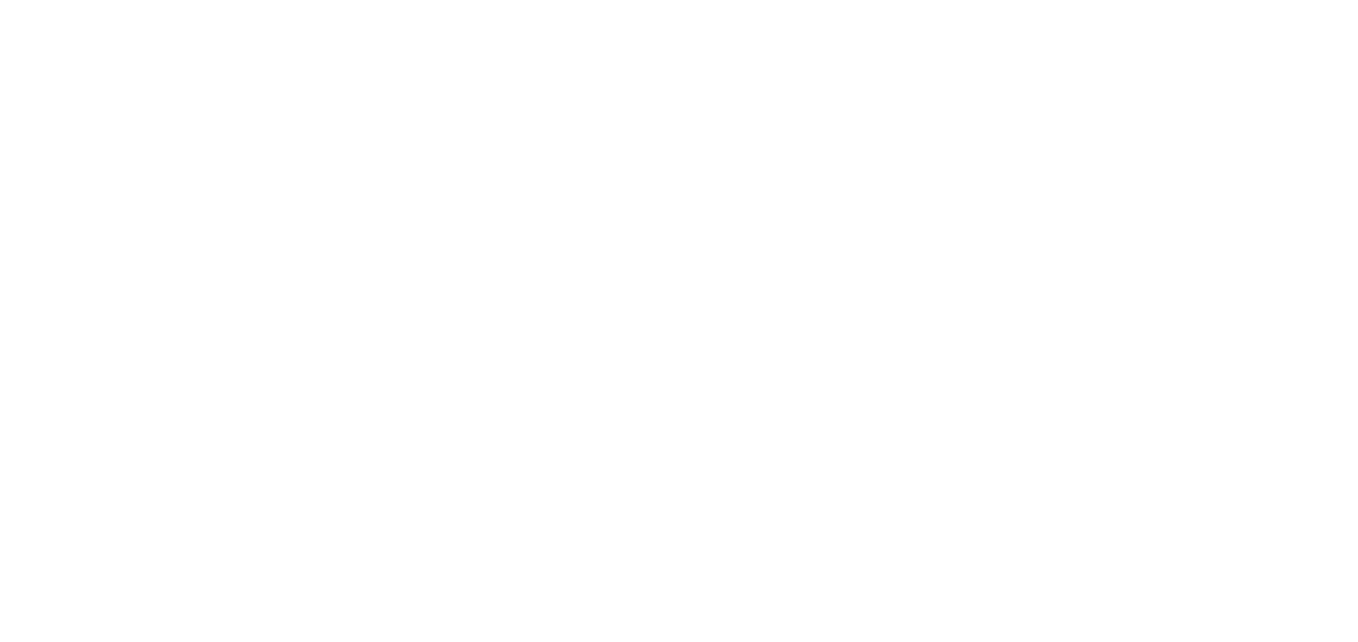 scroll, scrollTop: 0, scrollLeft: 0, axis: both 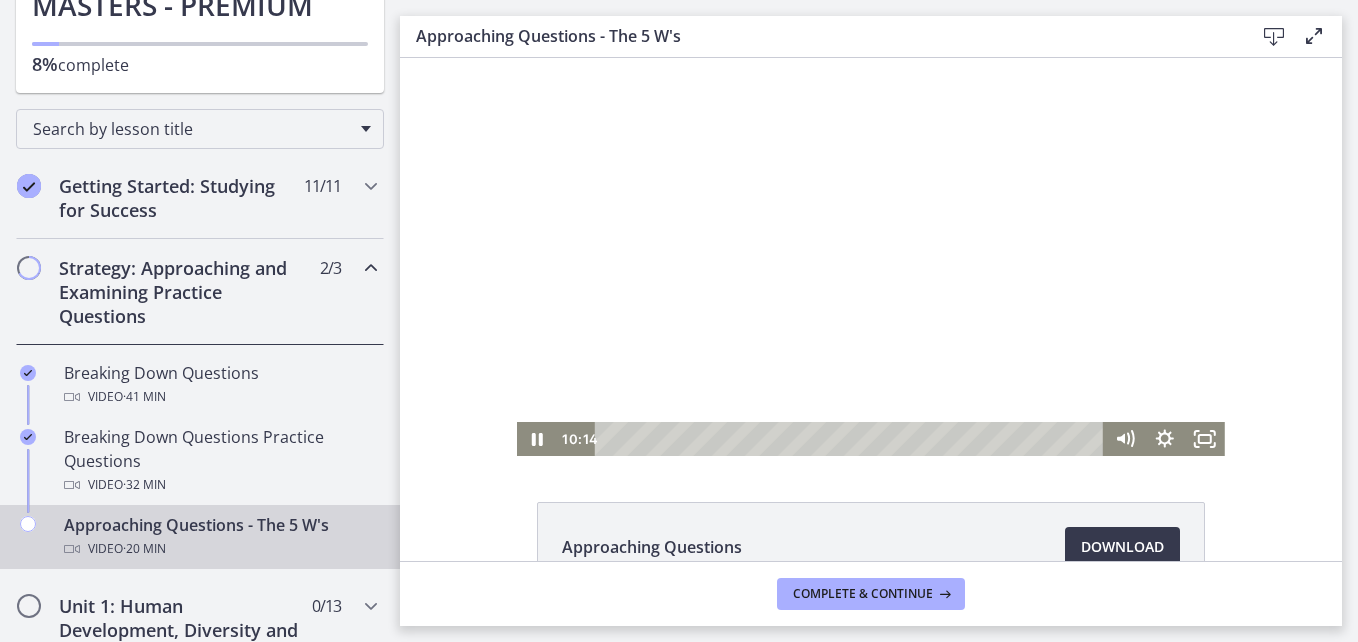 click at bounding box center [871, 257] 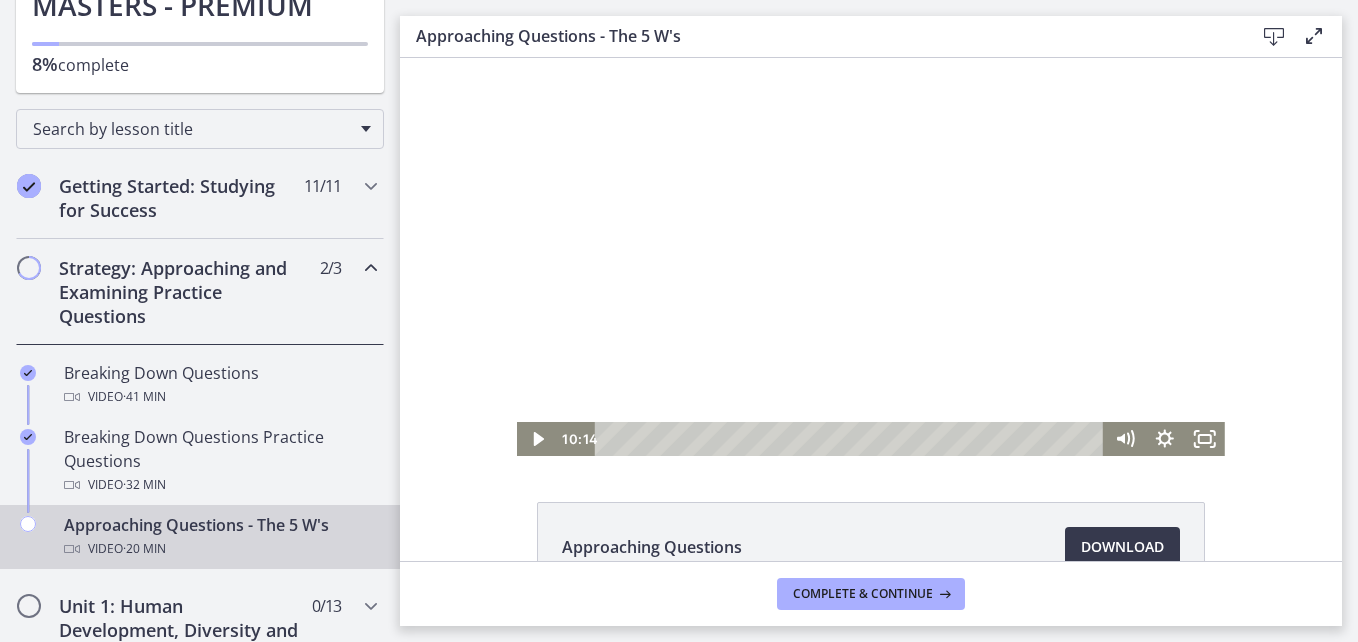 click at bounding box center (871, 257) 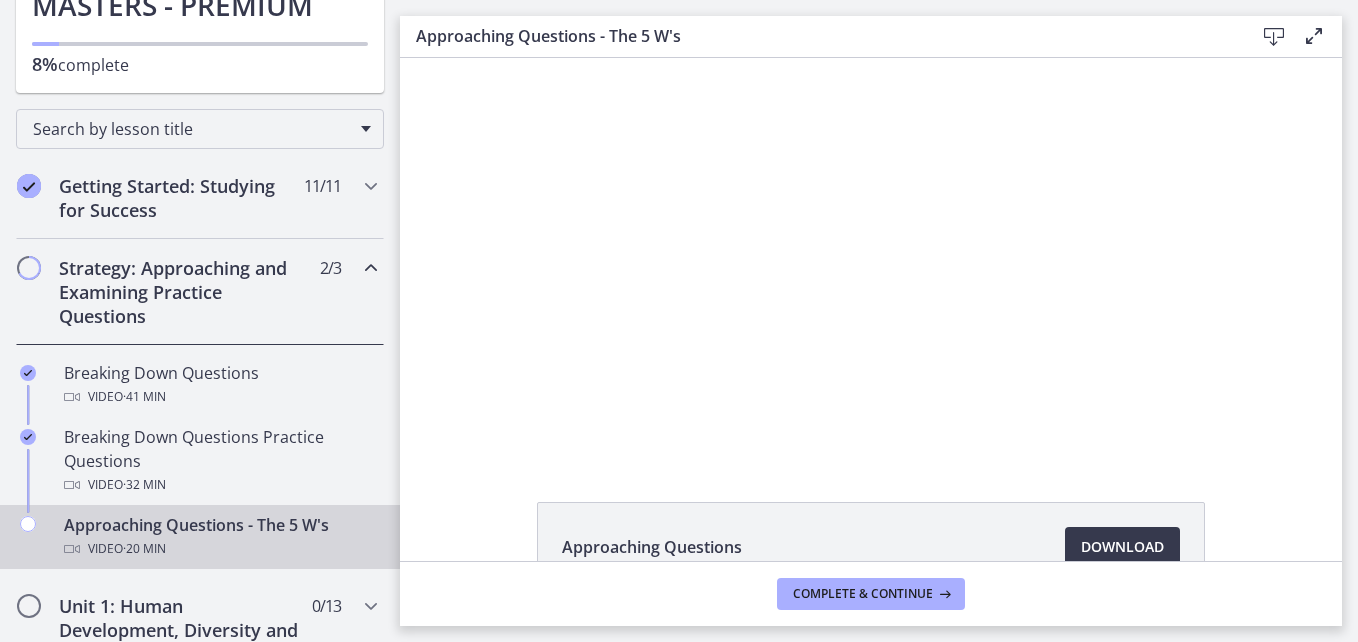 click at bounding box center (871, 257) 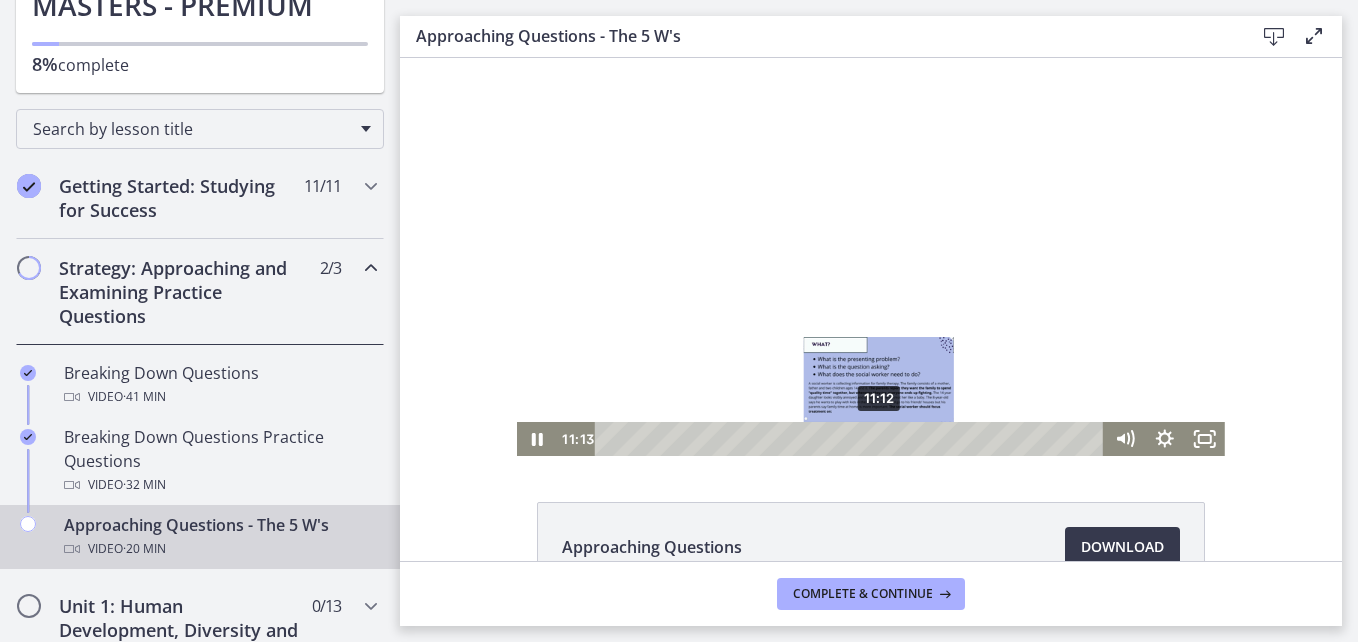 click at bounding box center [878, 438] 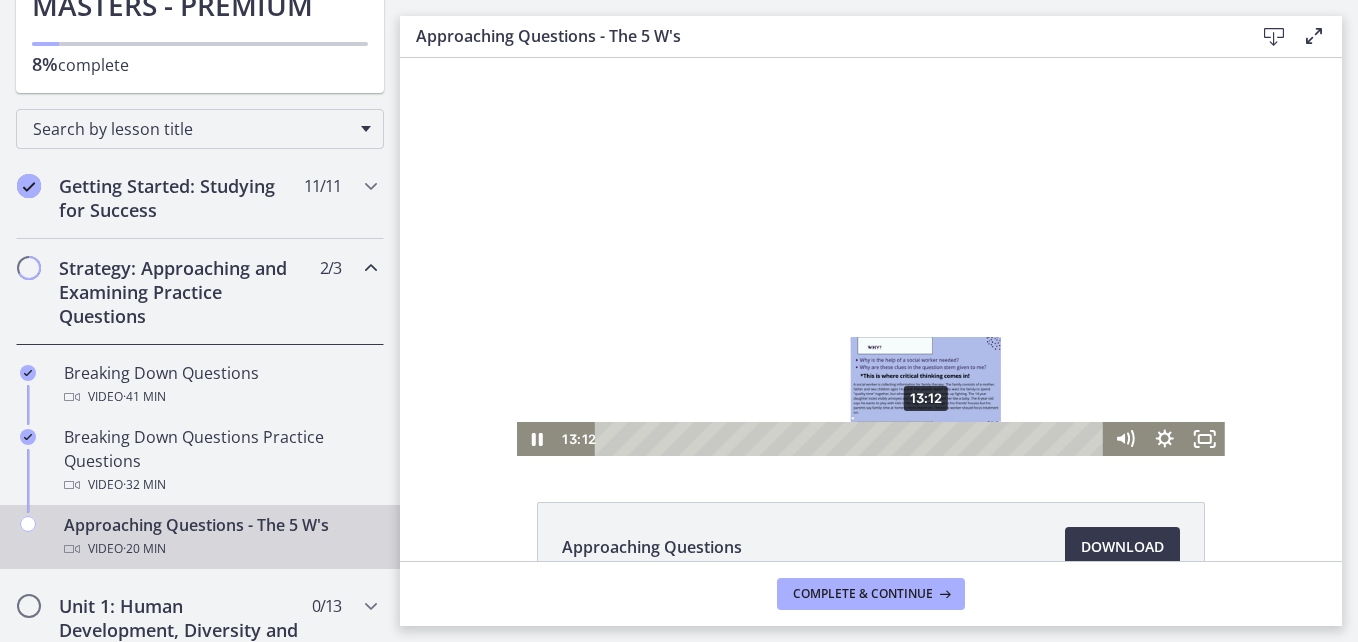 click on "13:12" at bounding box center (852, 439) 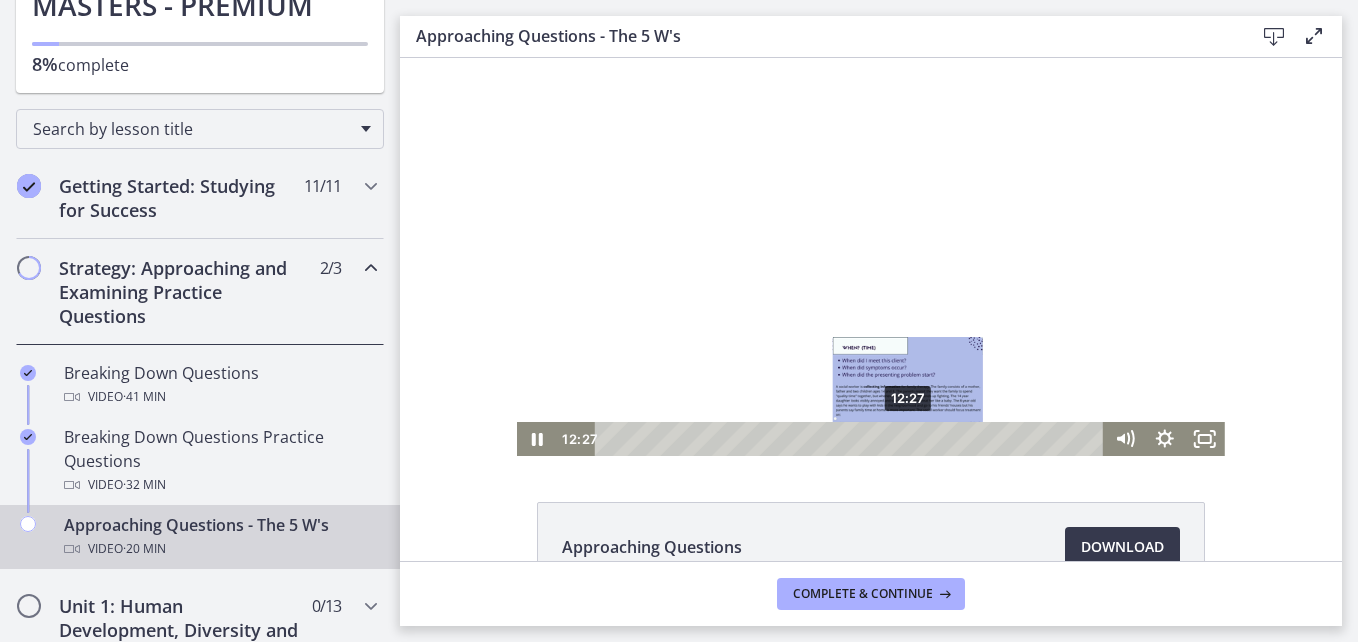 drag, startPoint x: 920, startPoint y: 442, endPoint x: 902, endPoint y: 442, distance: 18 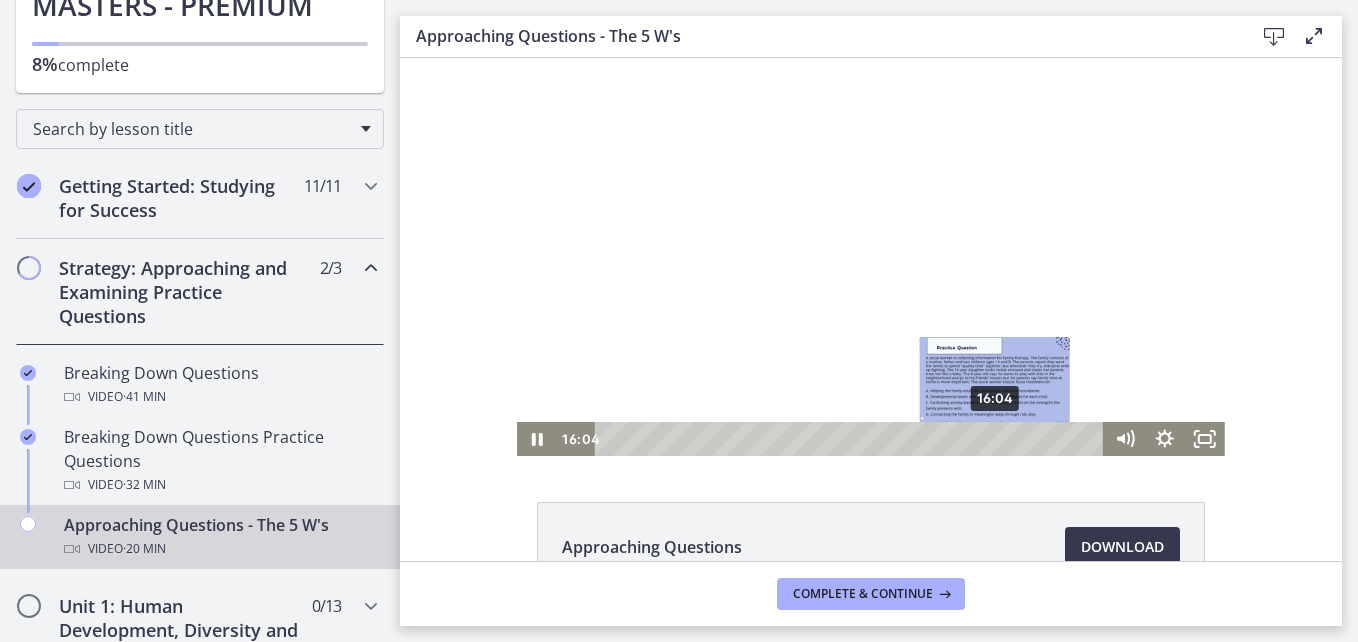 click at bounding box center (994, 438) 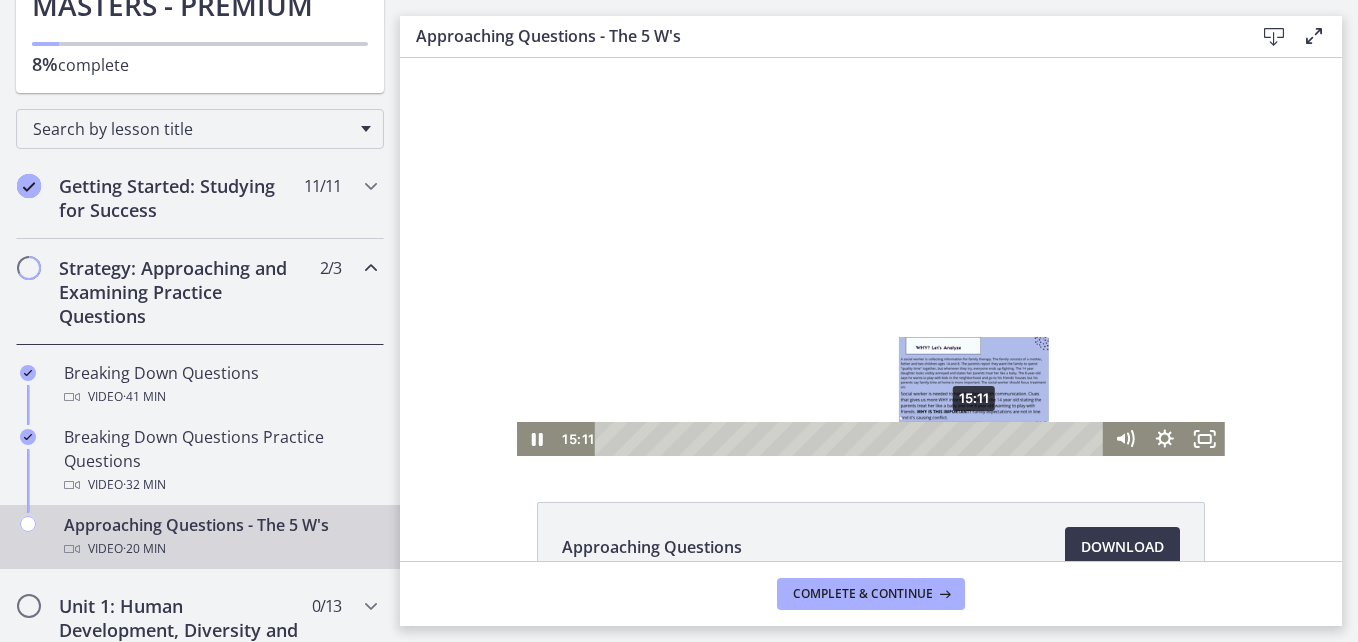 drag, startPoint x: 989, startPoint y: 442, endPoint x: 968, endPoint y: 442, distance: 21 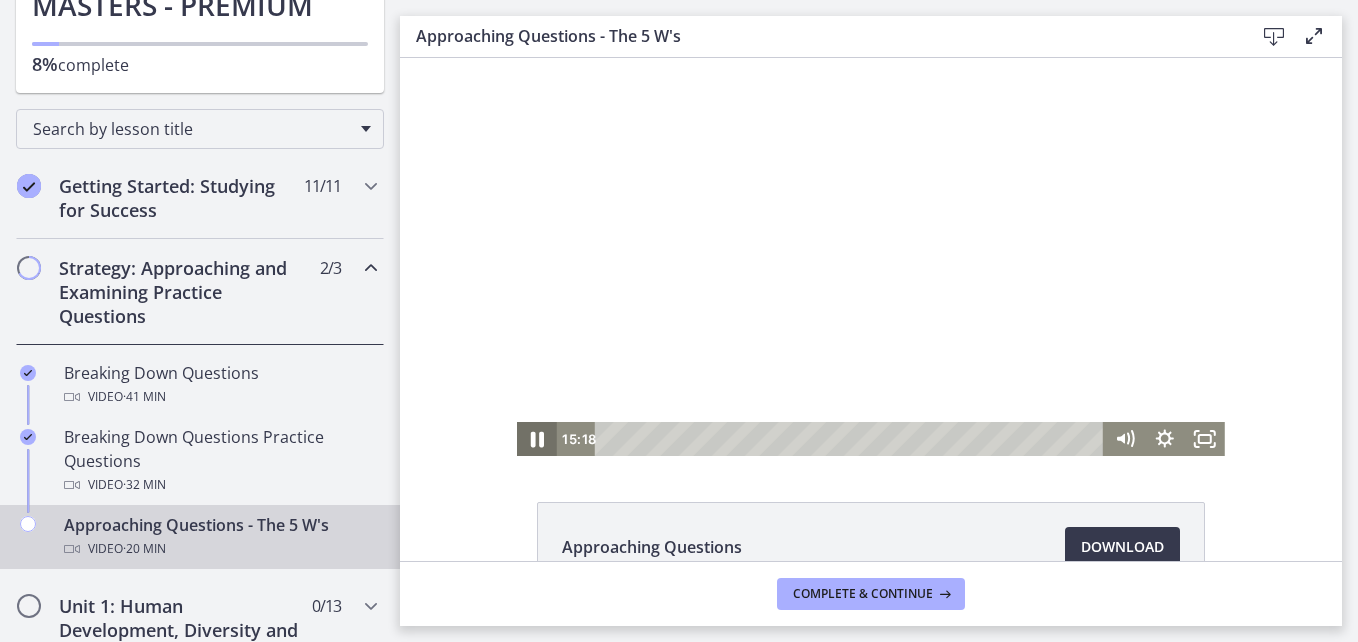 click 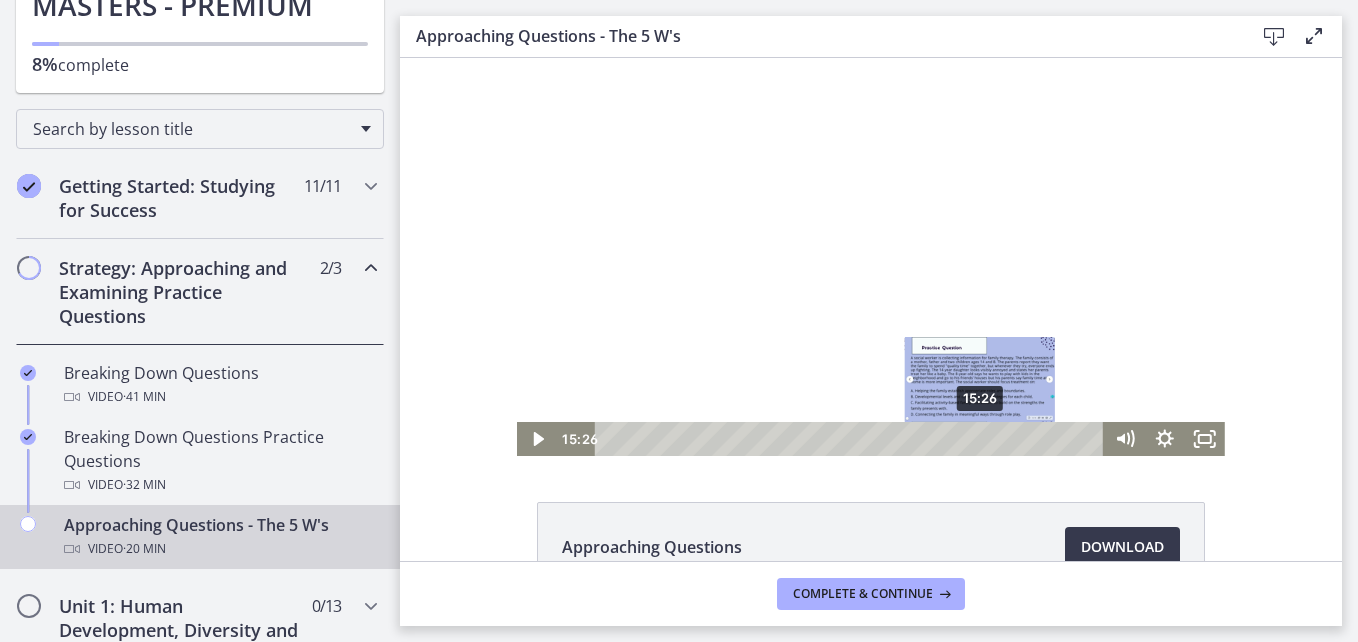 click at bounding box center [979, 438] 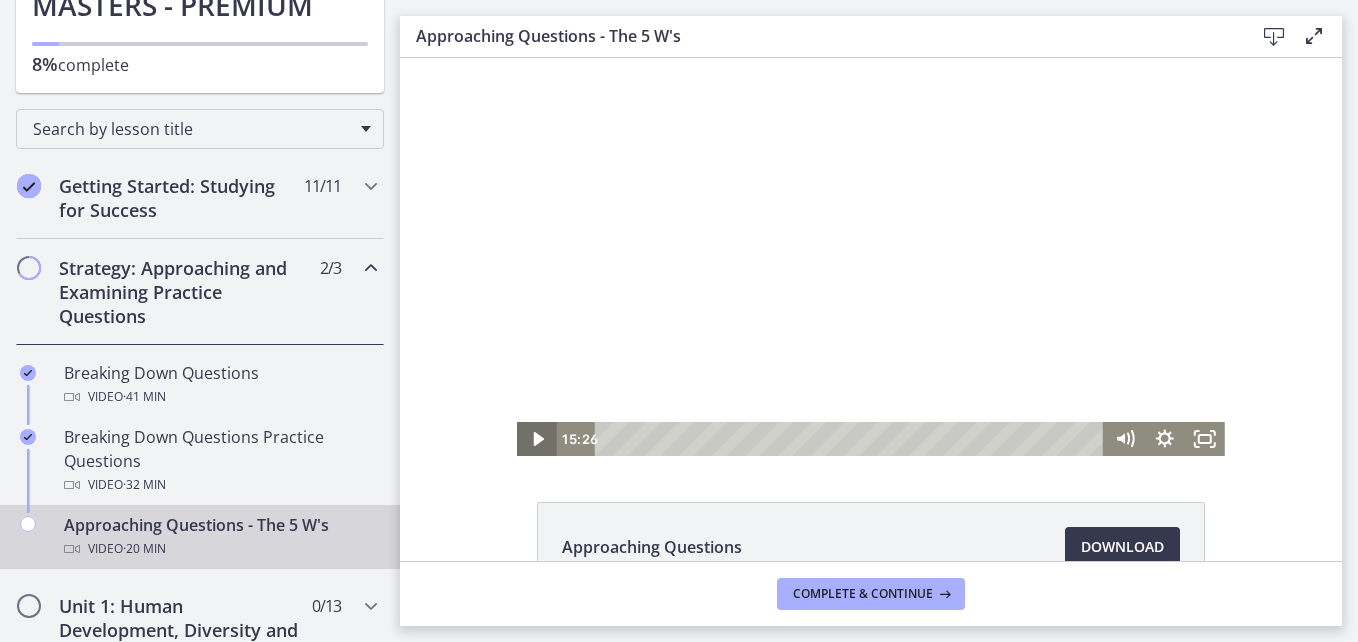 click 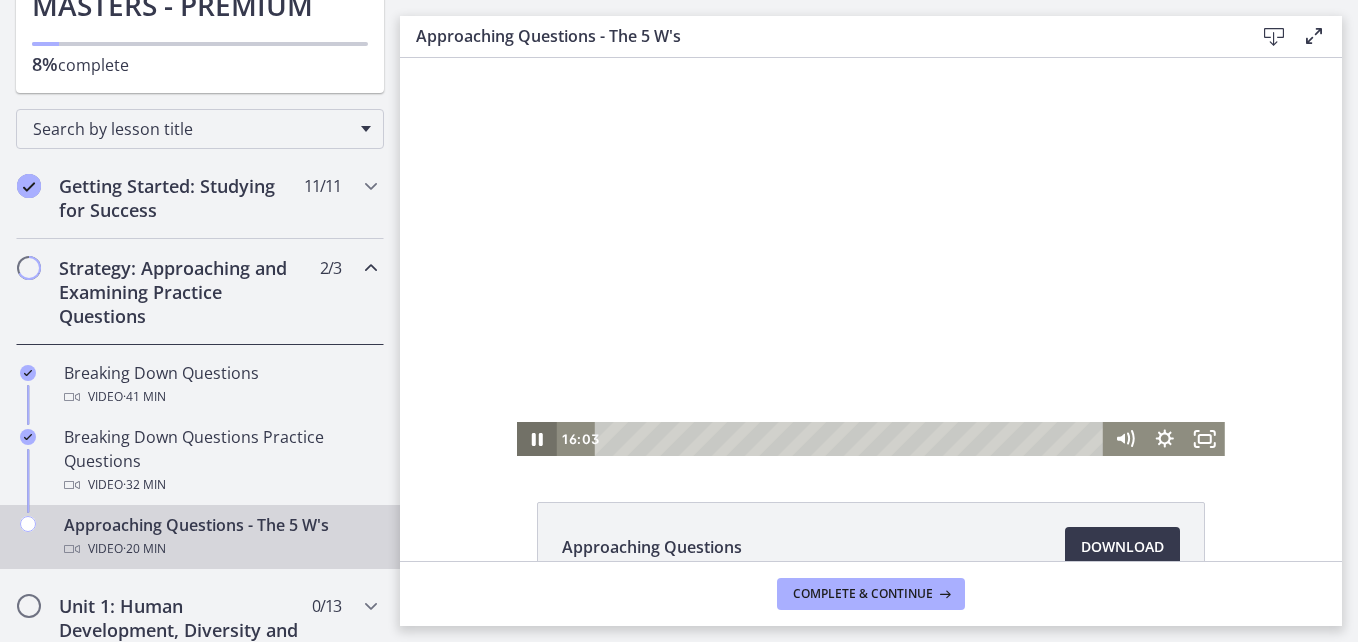 click 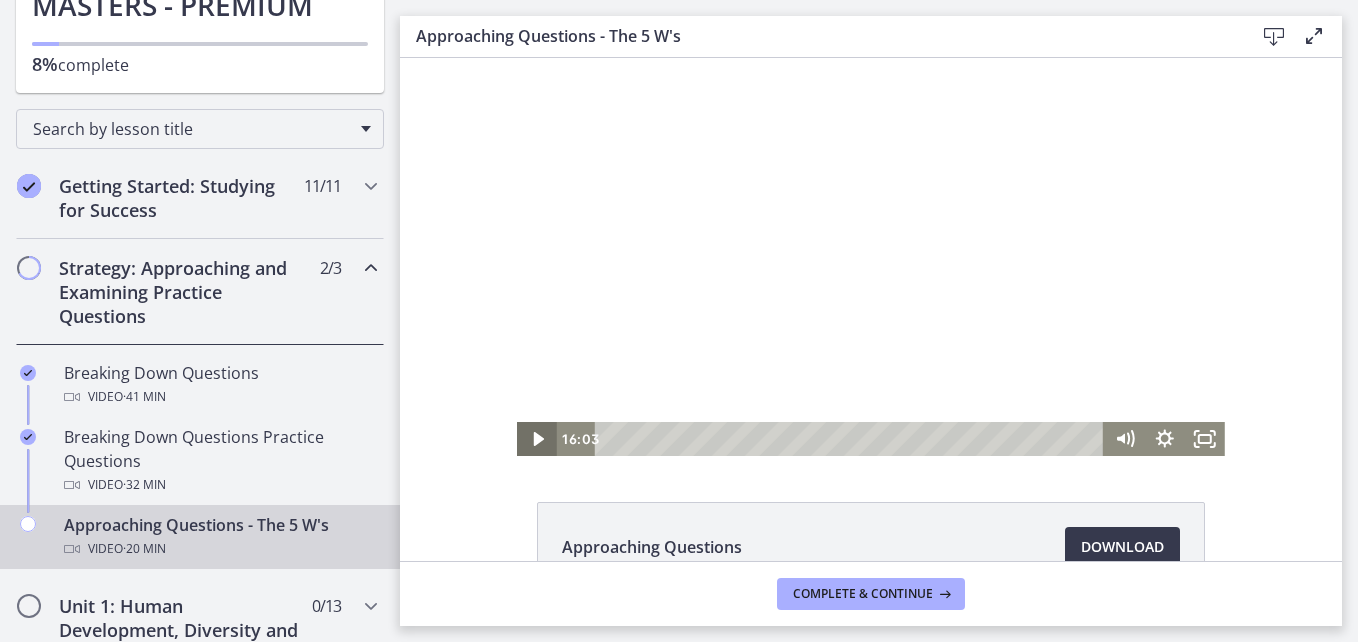 click 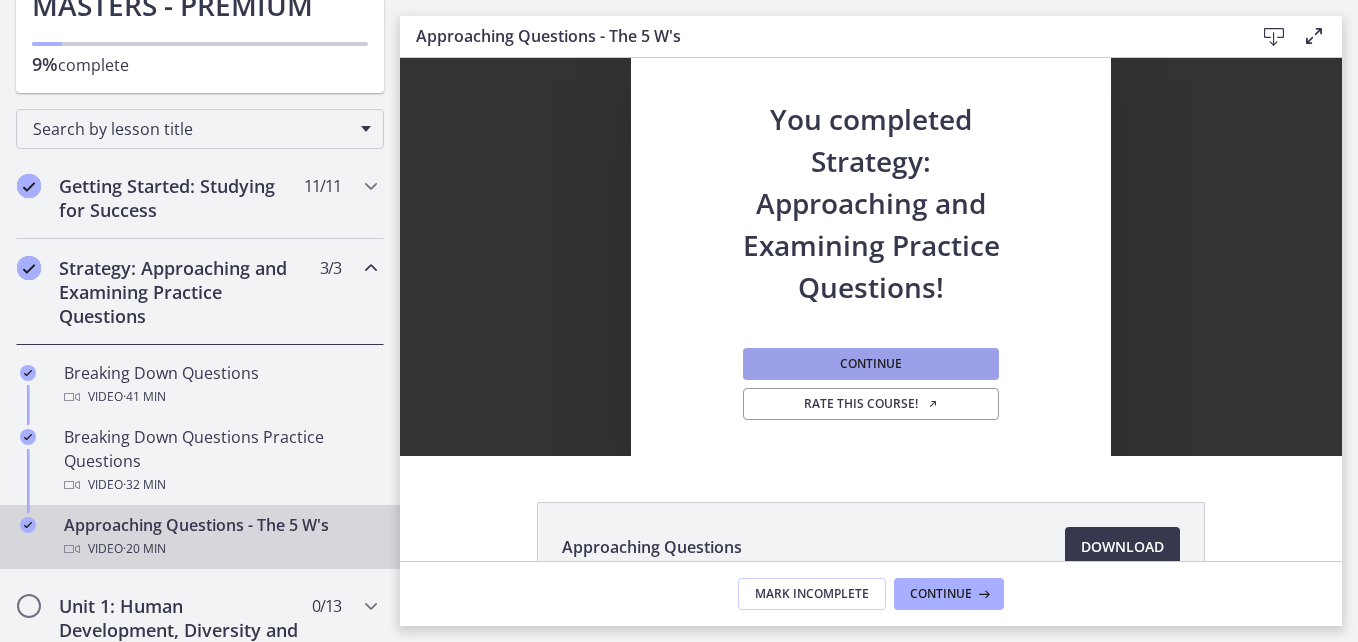 scroll, scrollTop: 0, scrollLeft: 0, axis: both 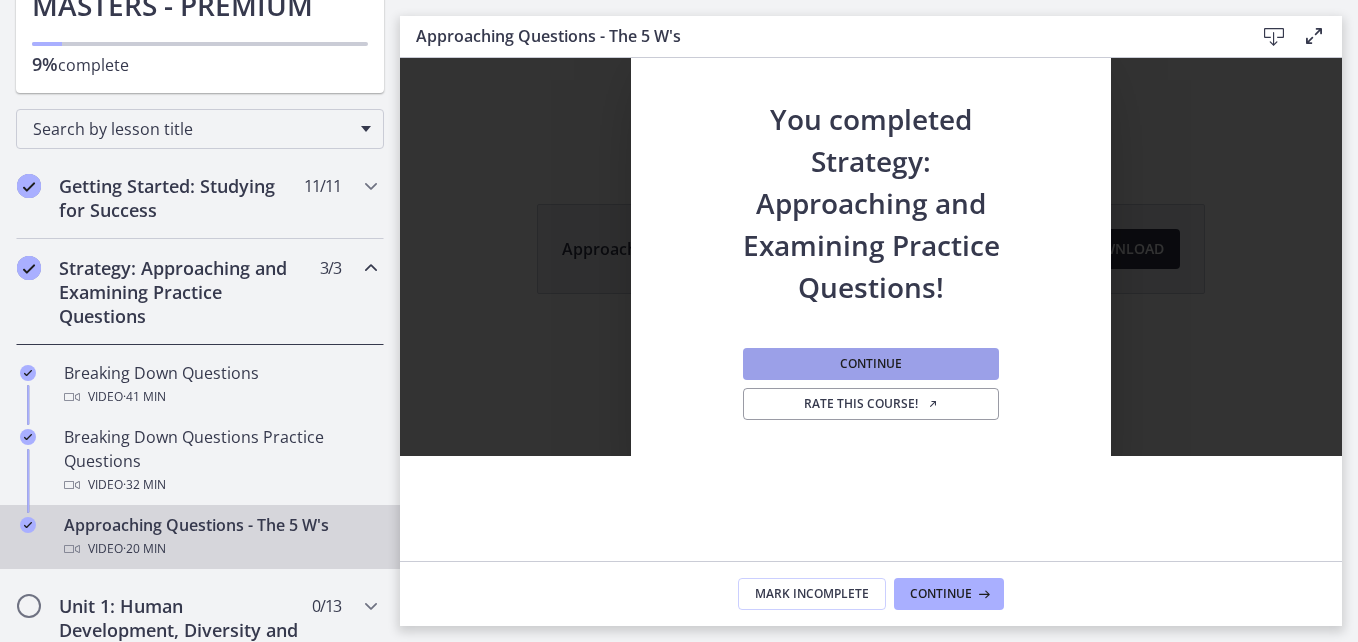click on "Continue" at bounding box center (871, 364) 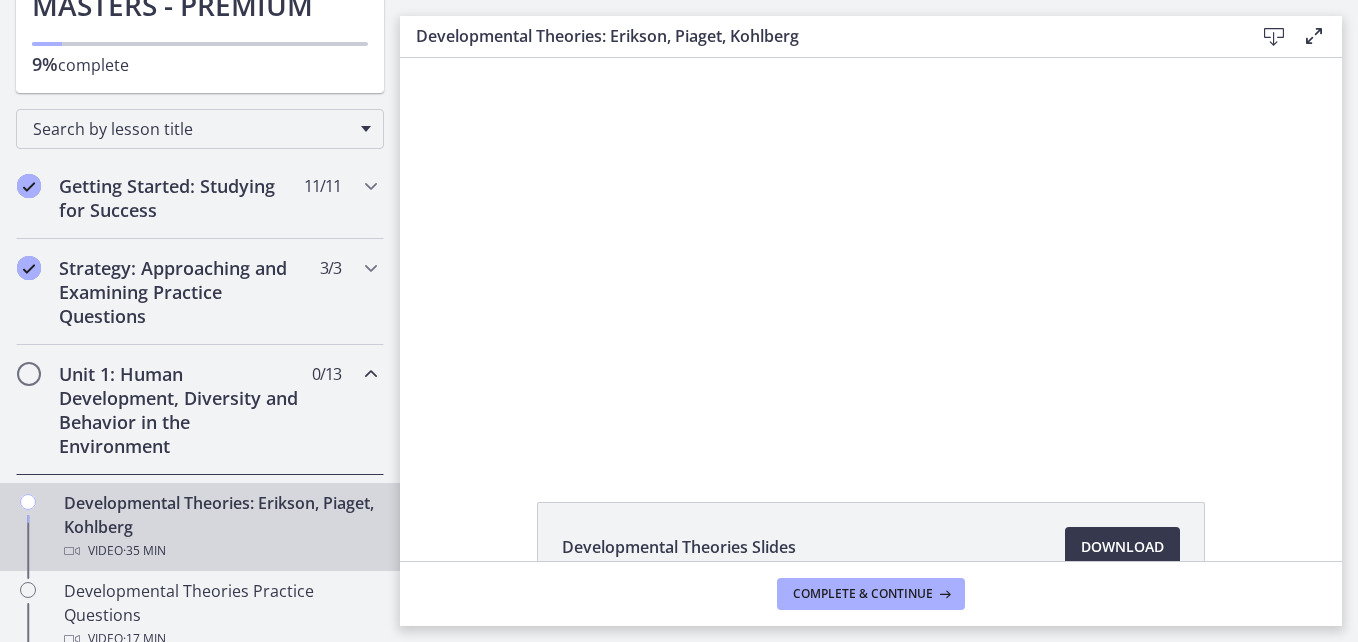 scroll, scrollTop: 0, scrollLeft: 0, axis: both 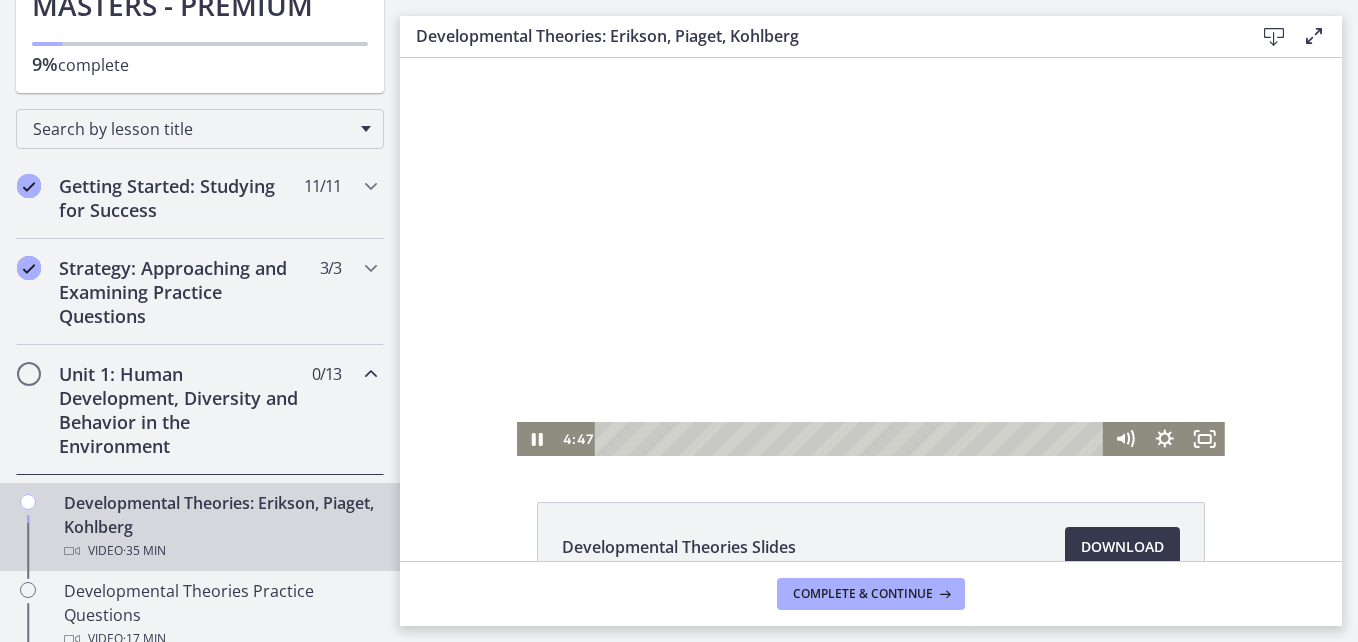 click at bounding box center (871, 257) 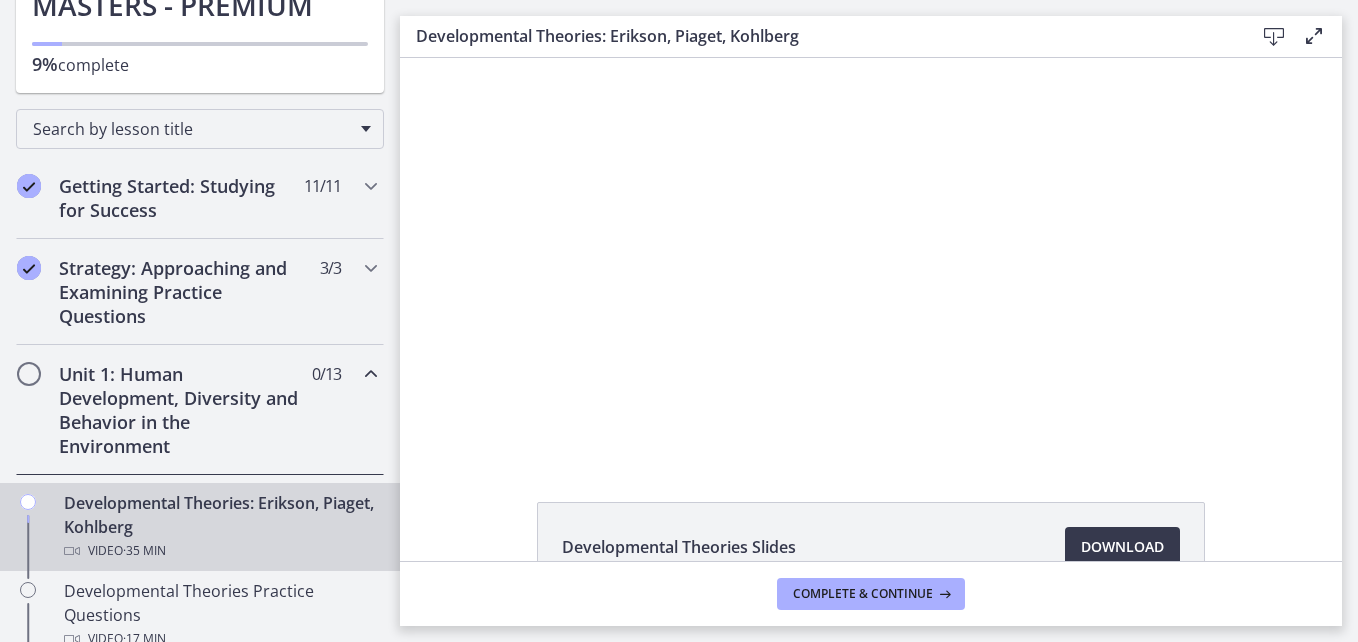 click at bounding box center (871, 257) 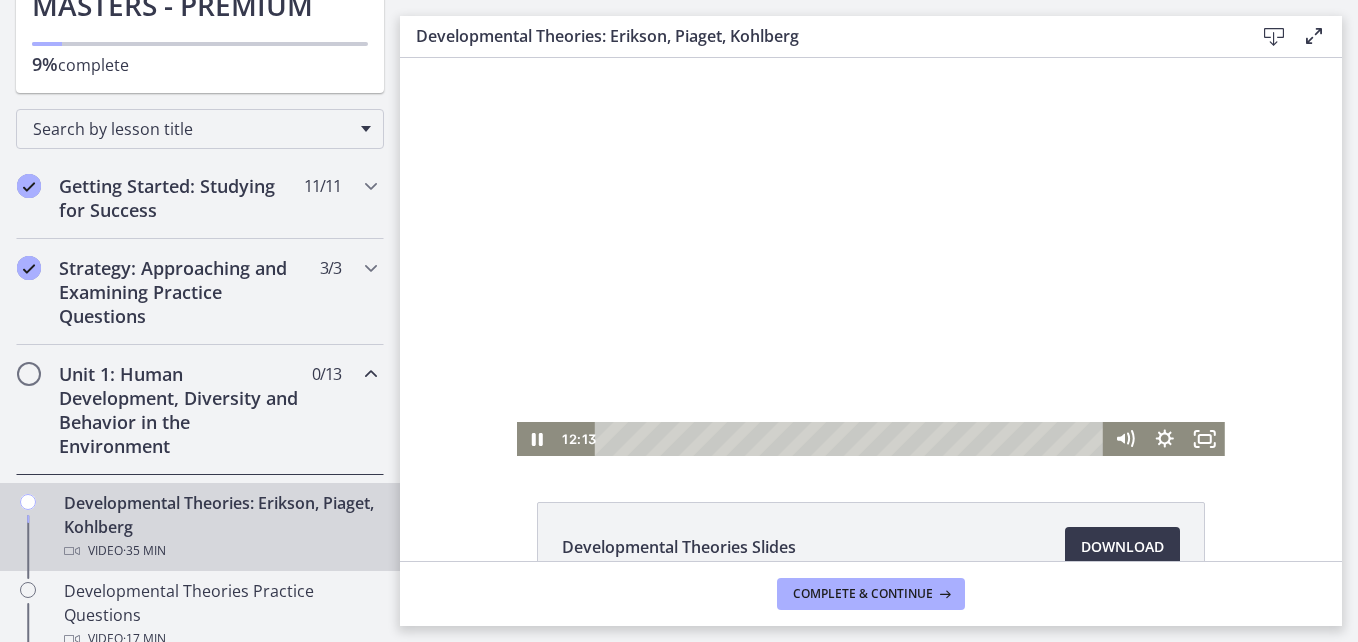 click at bounding box center (871, 257) 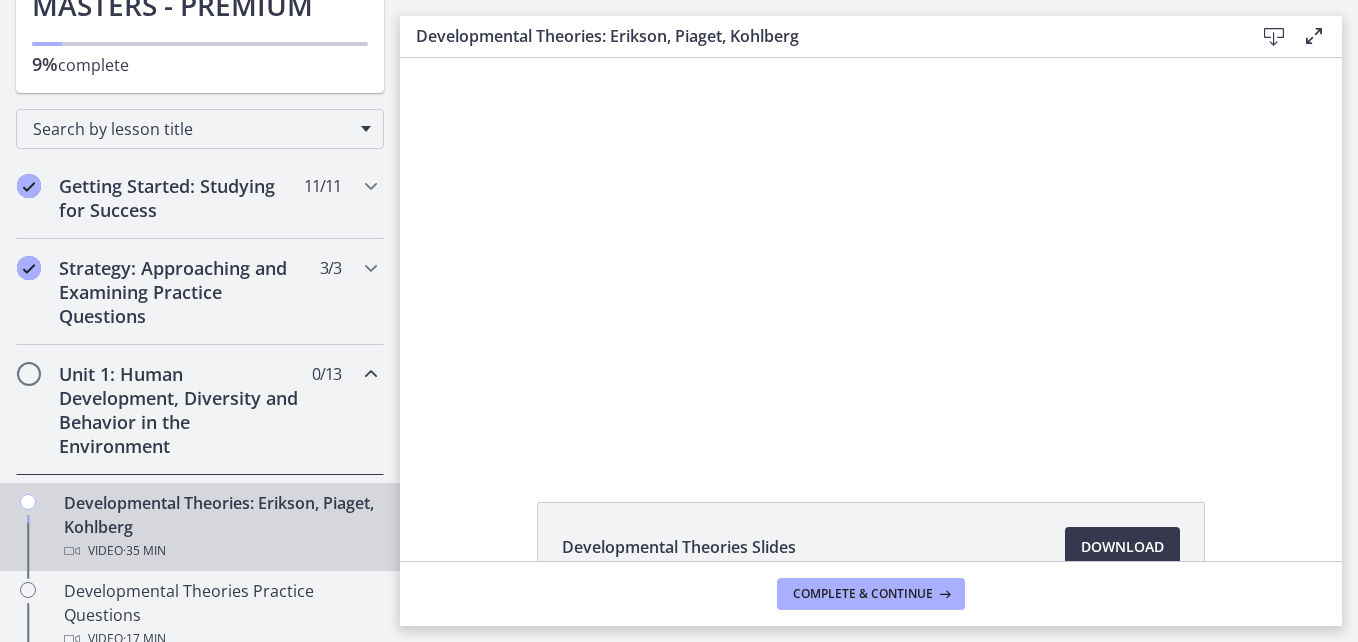 click at bounding box center [871, 257] 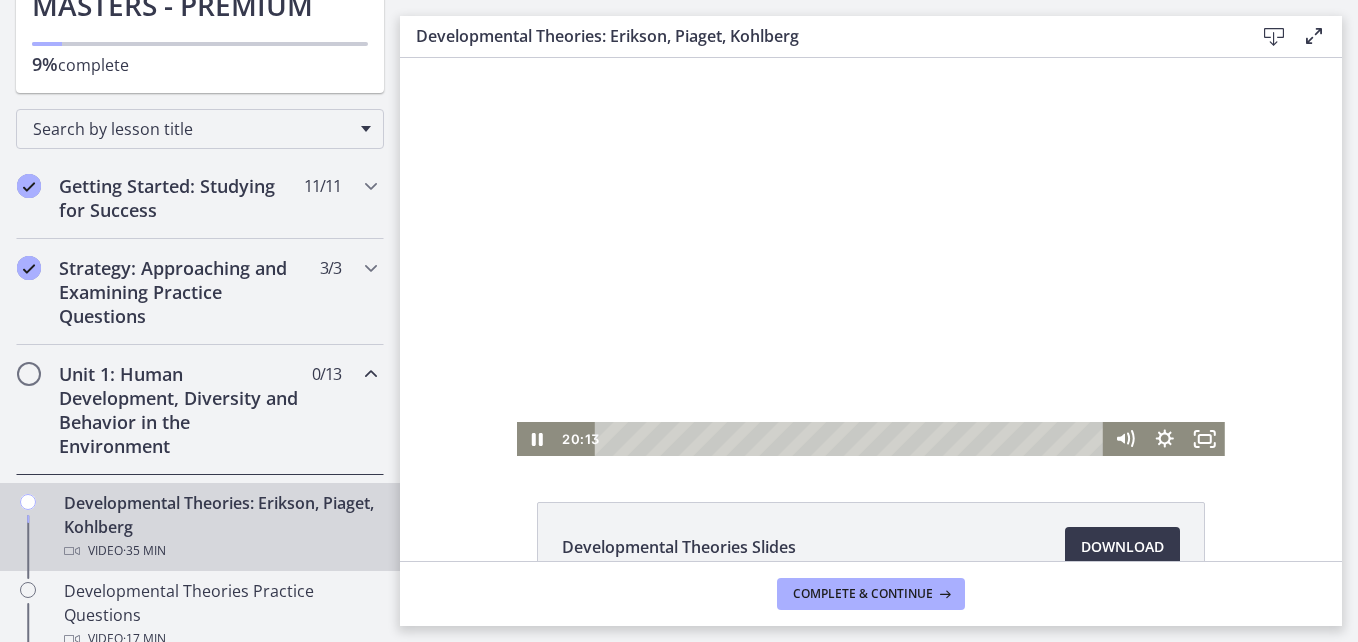 click at bounding box center [871, 257] 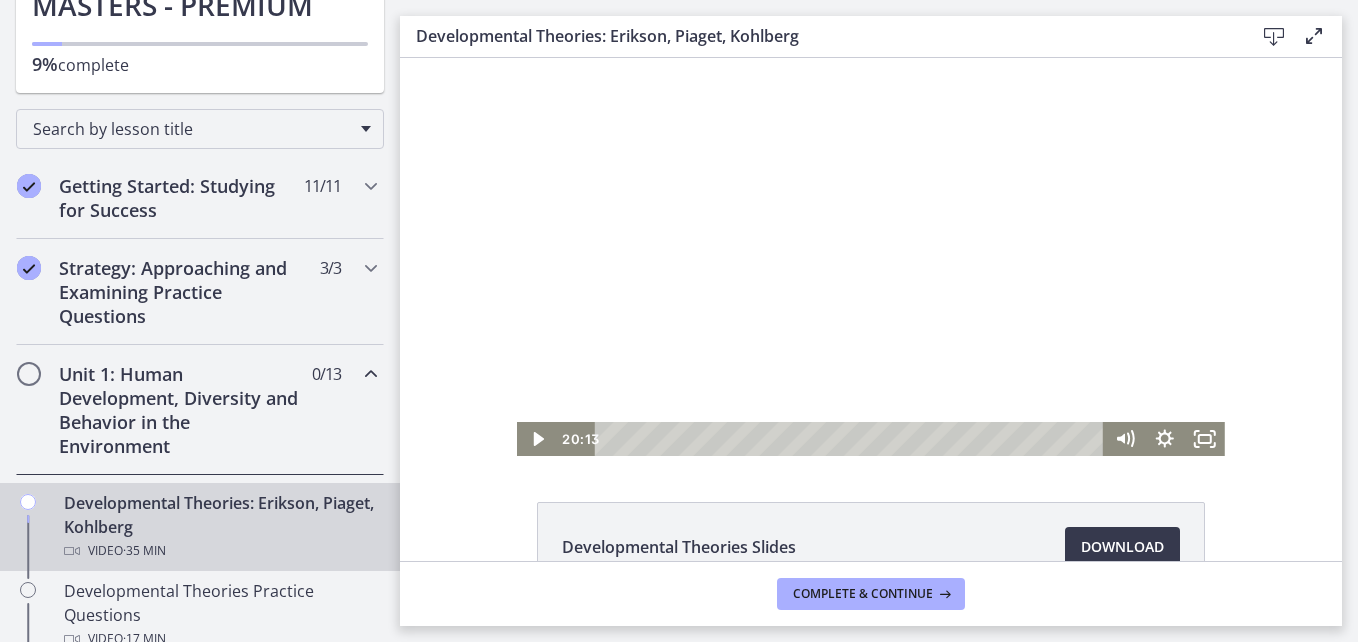 click at bounding box center (871, 257) 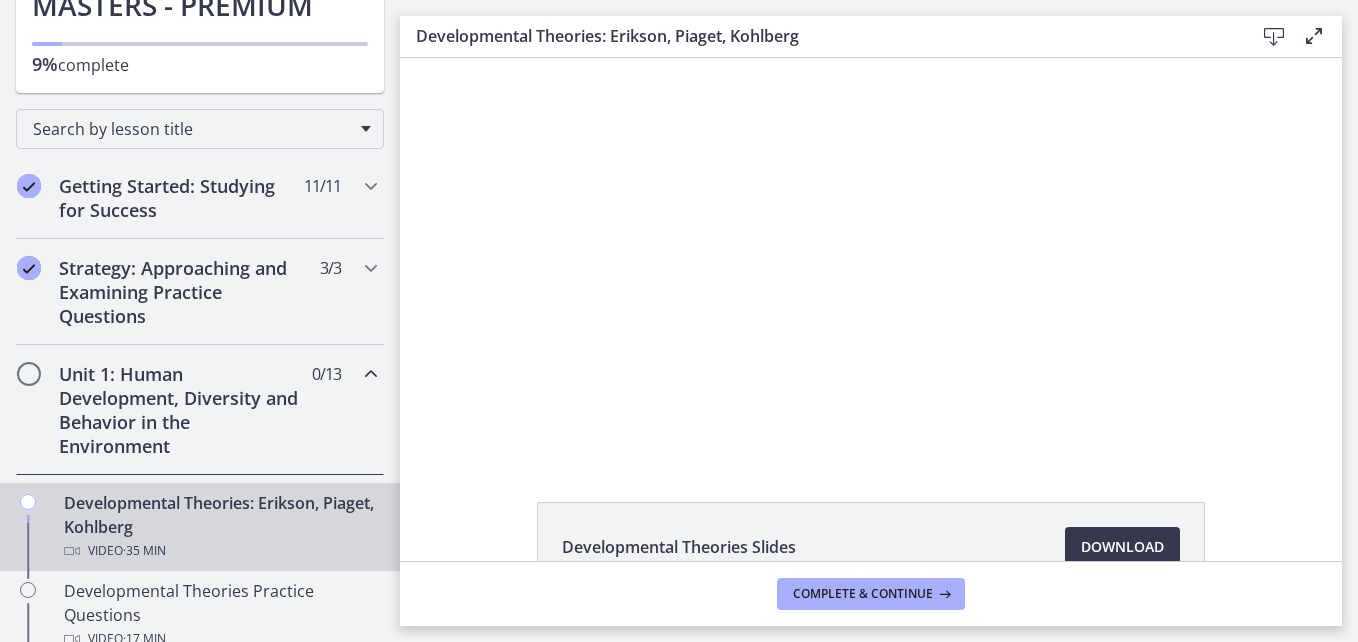 click at bounding box center [871, 257] 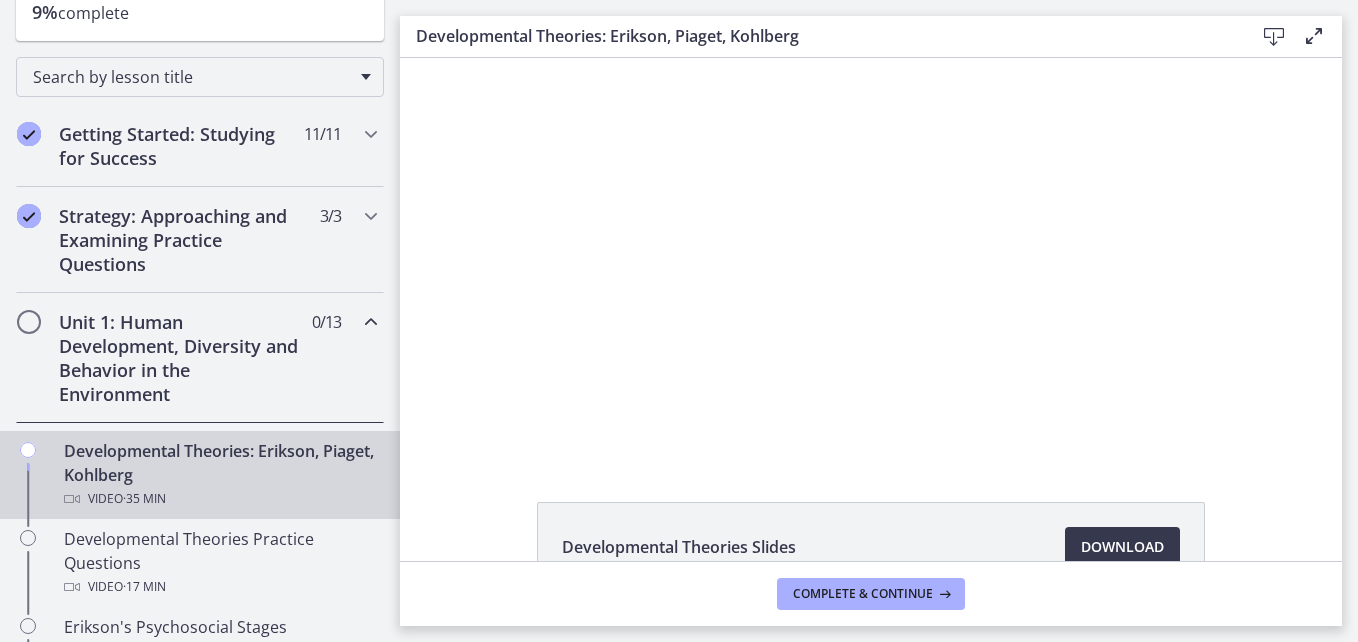 scroll, scrollTop: 258, scrollLeft: 0, axis: vertical 